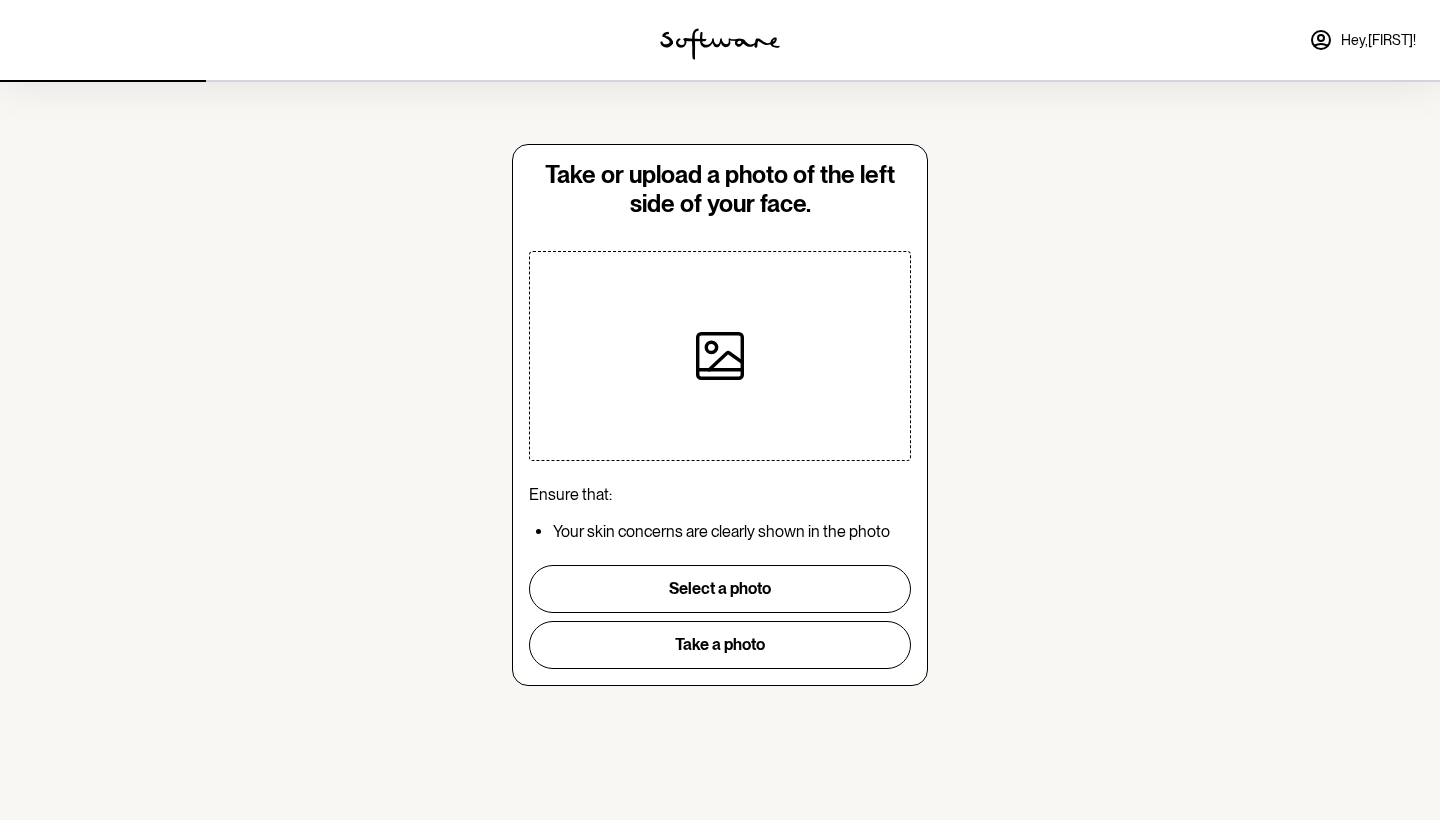scroll, scrollTop: 0, scrollLeft: 0, axis: both 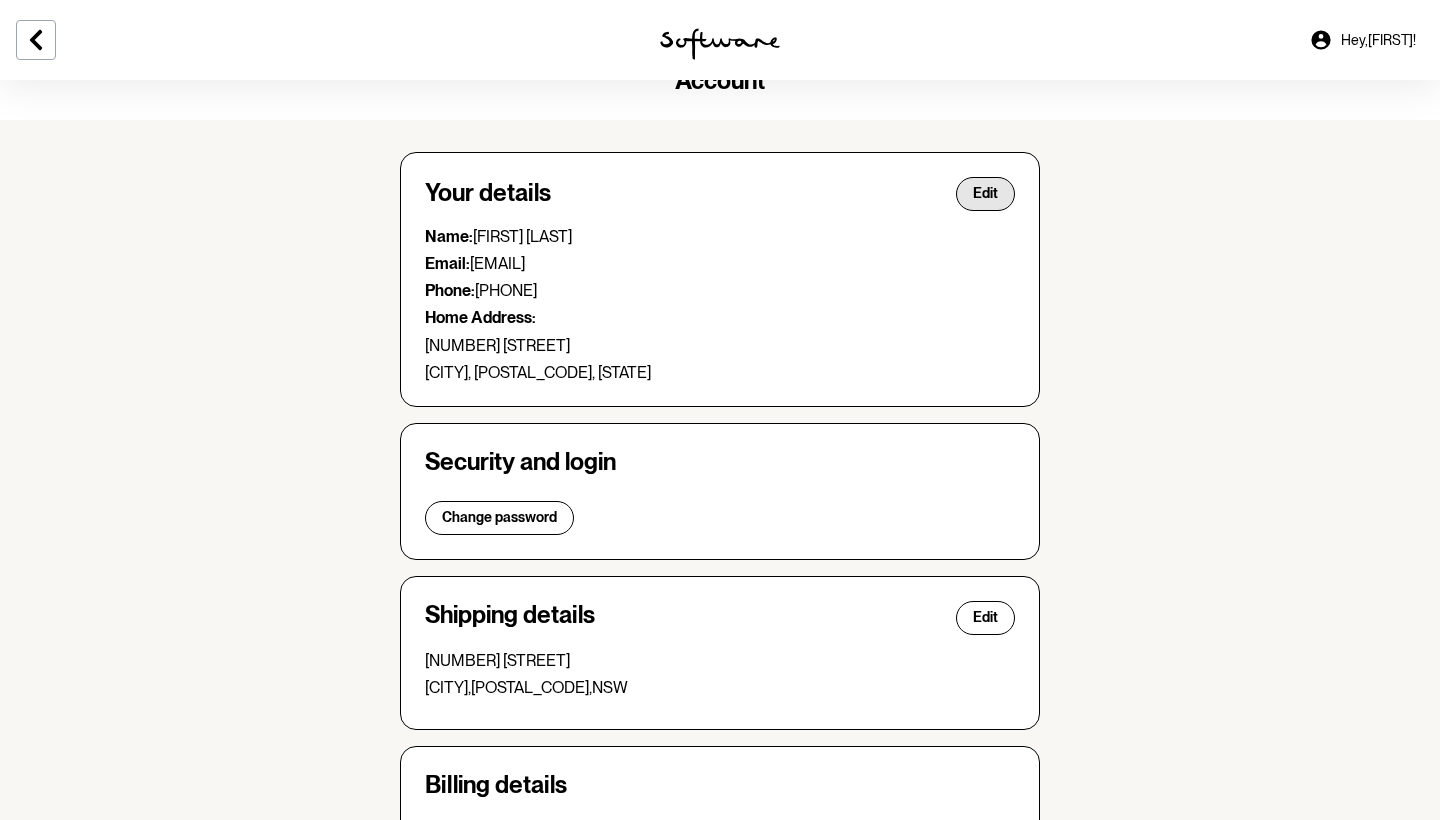 click on "Edit" at bounding box center (985, 193) 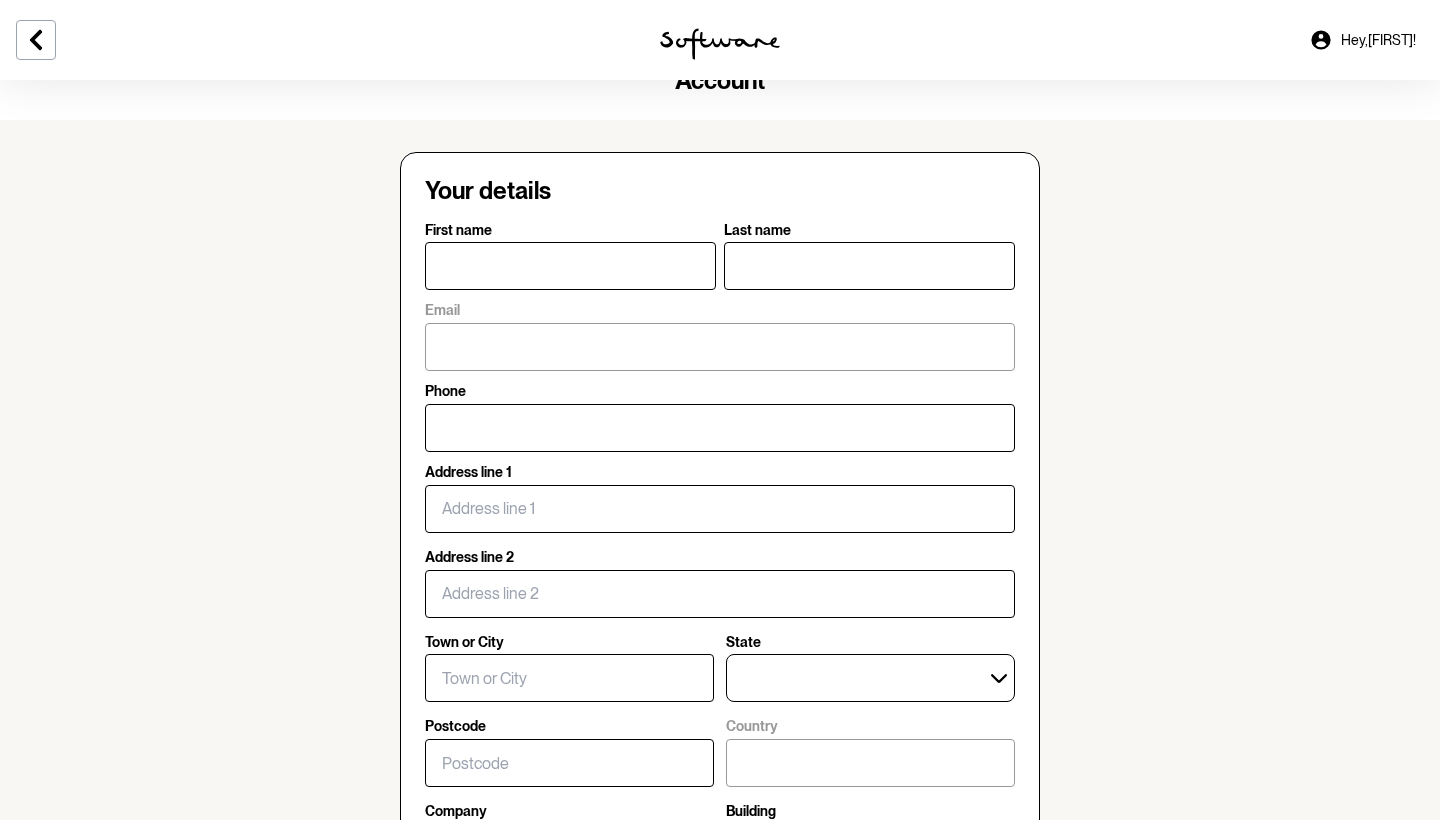 type on "[FIRST]" 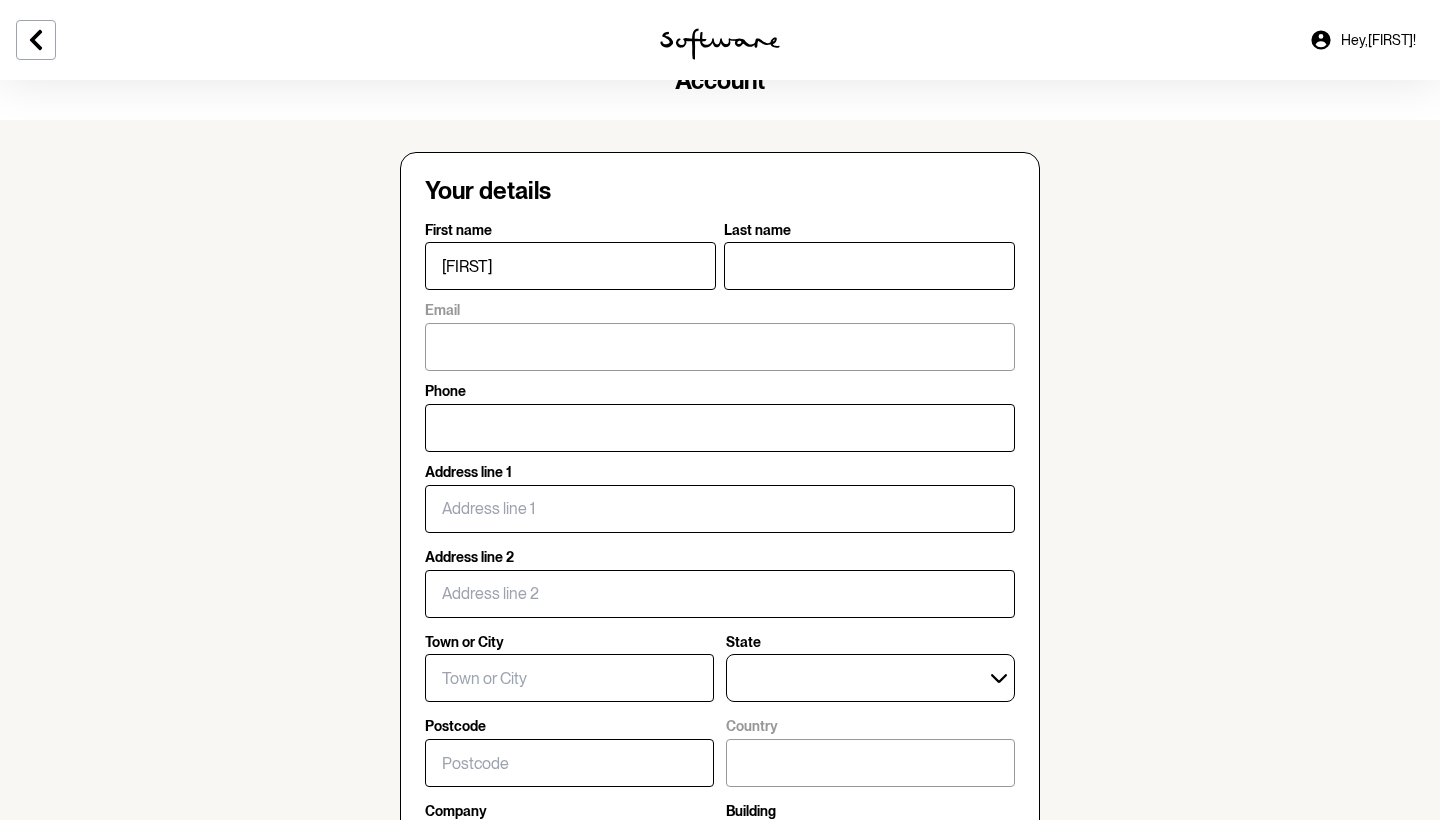 type on "[LAST]" 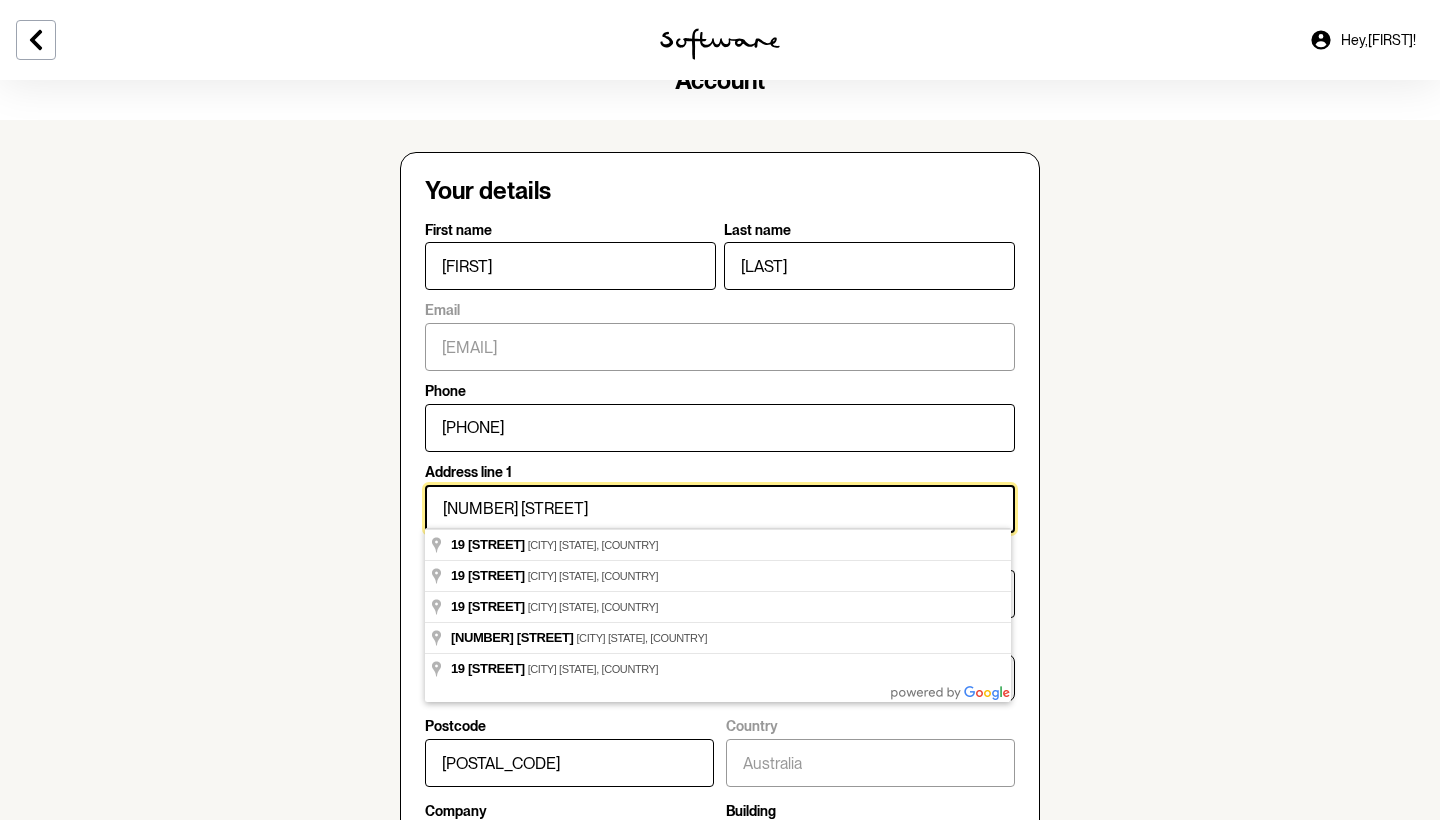 drag, startPoint x: 550, startPoint y: 502, endPoint x: 396, endPoint y: 508, distance: 154.11684 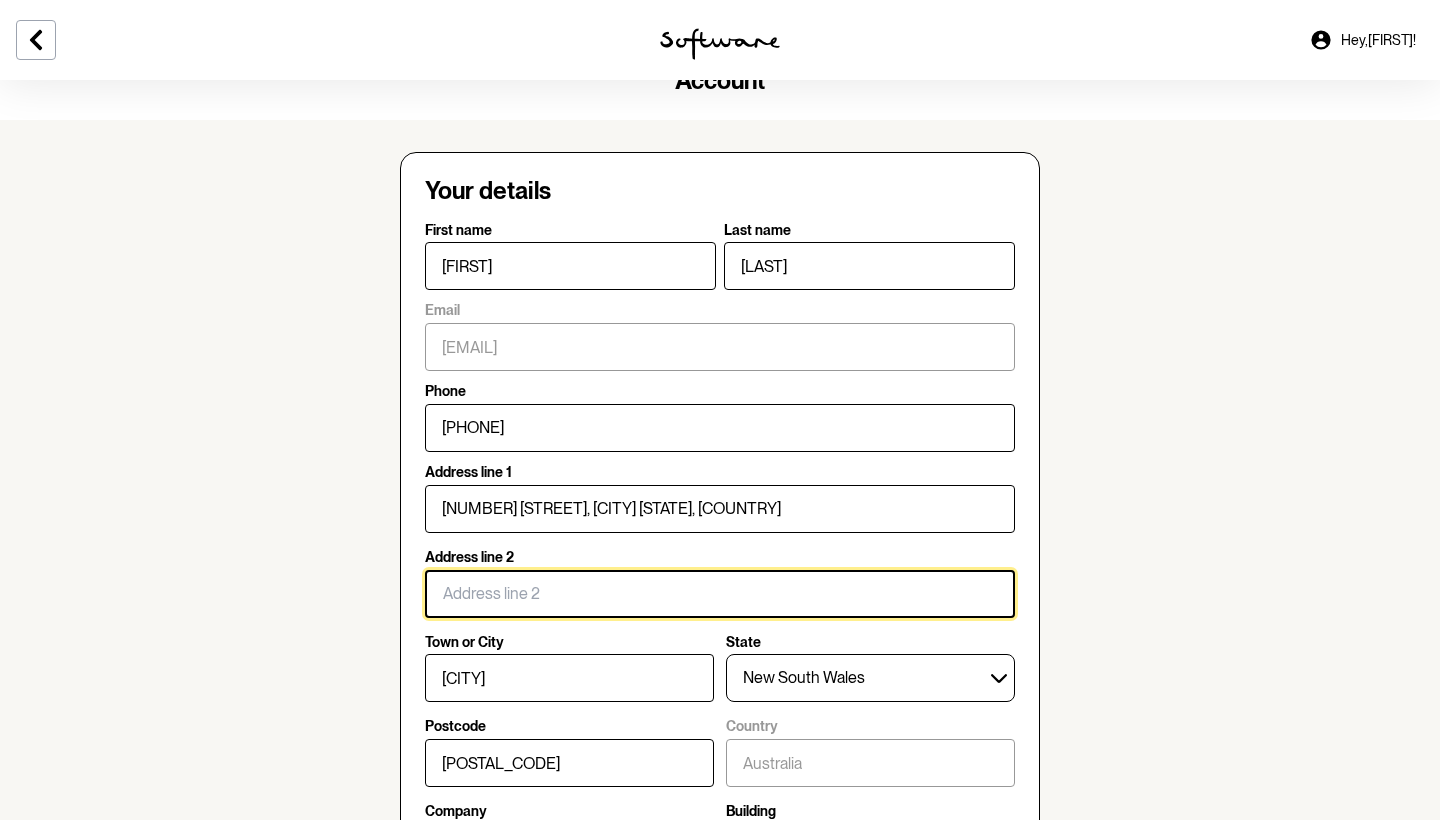 type on "[NUMBER] [STREET]" 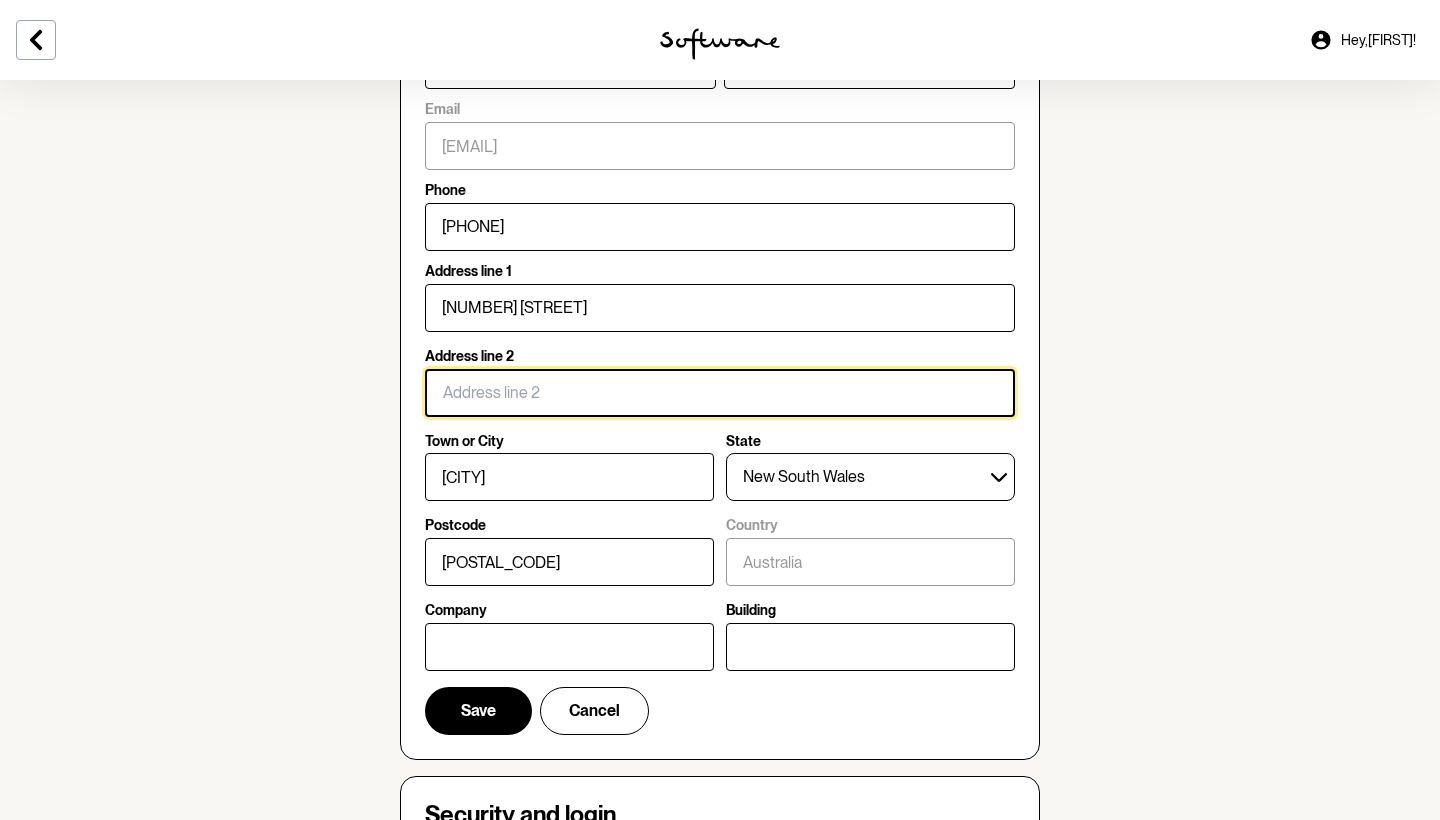 scroll, scrollTop: 266, scrollLeft: 0, axis: vertical 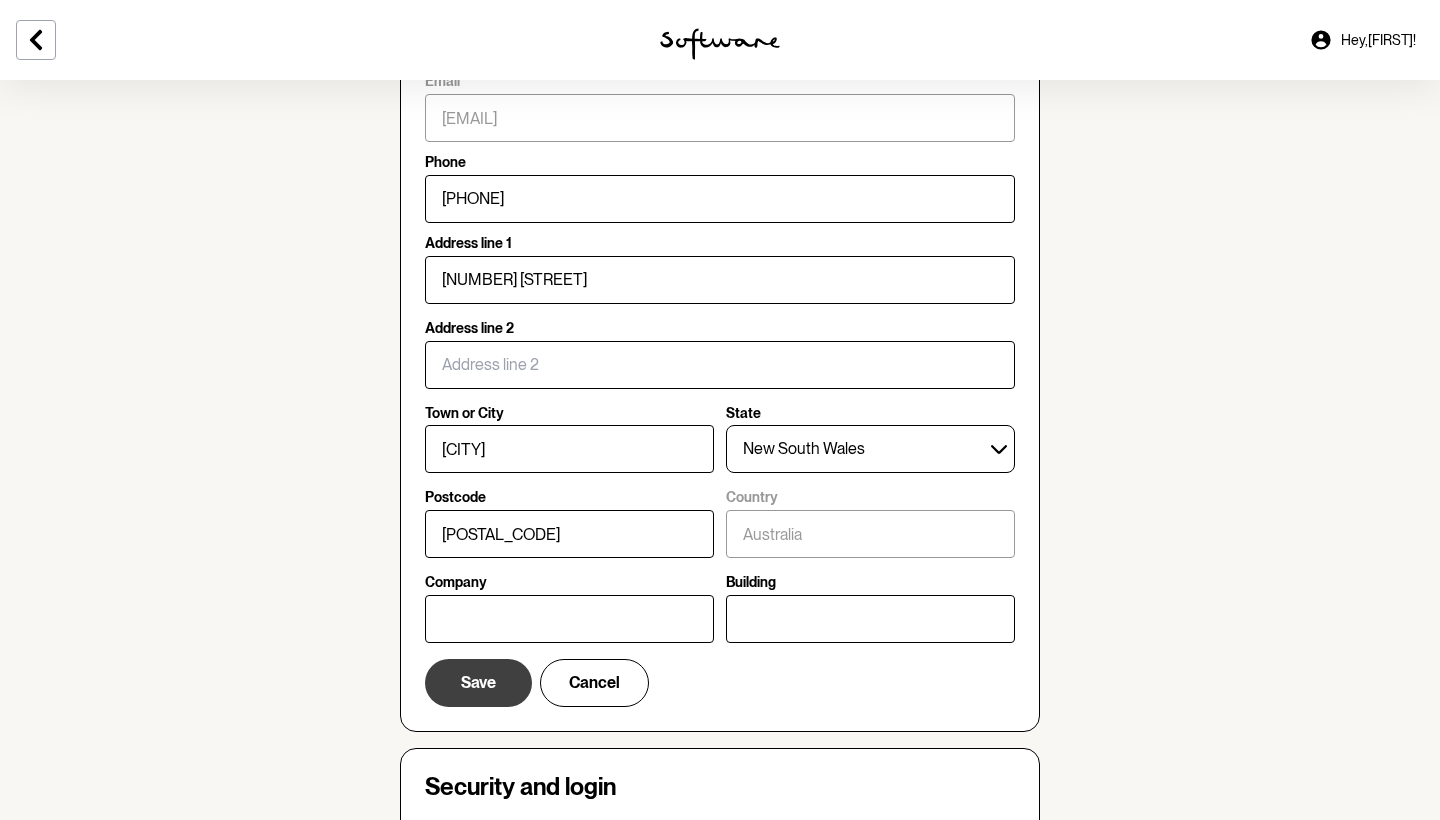 click on "Save" at bounding box center (478, 682) 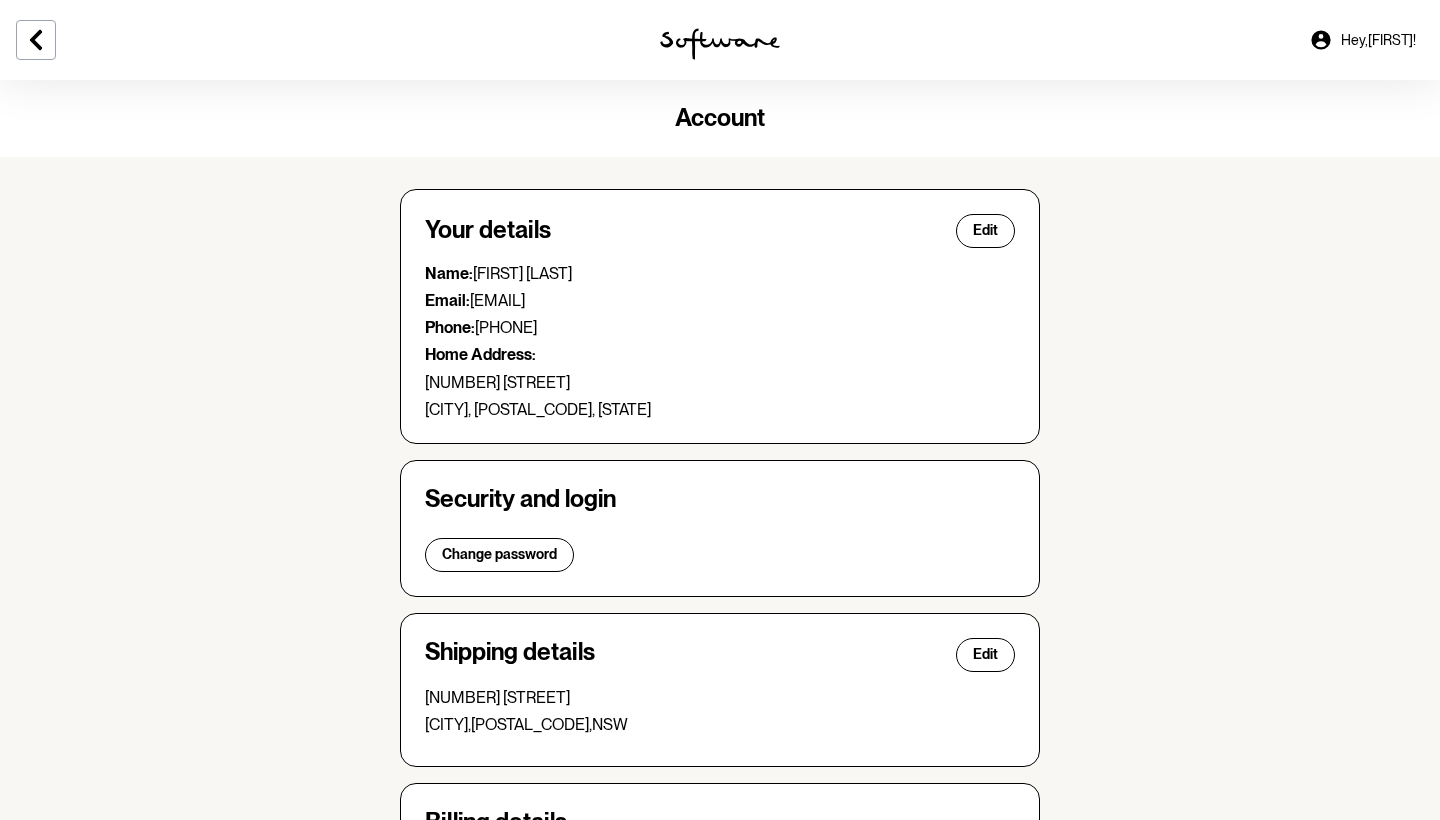 scroll, scrollTop: 0, scrollLeft: 0, axis: both 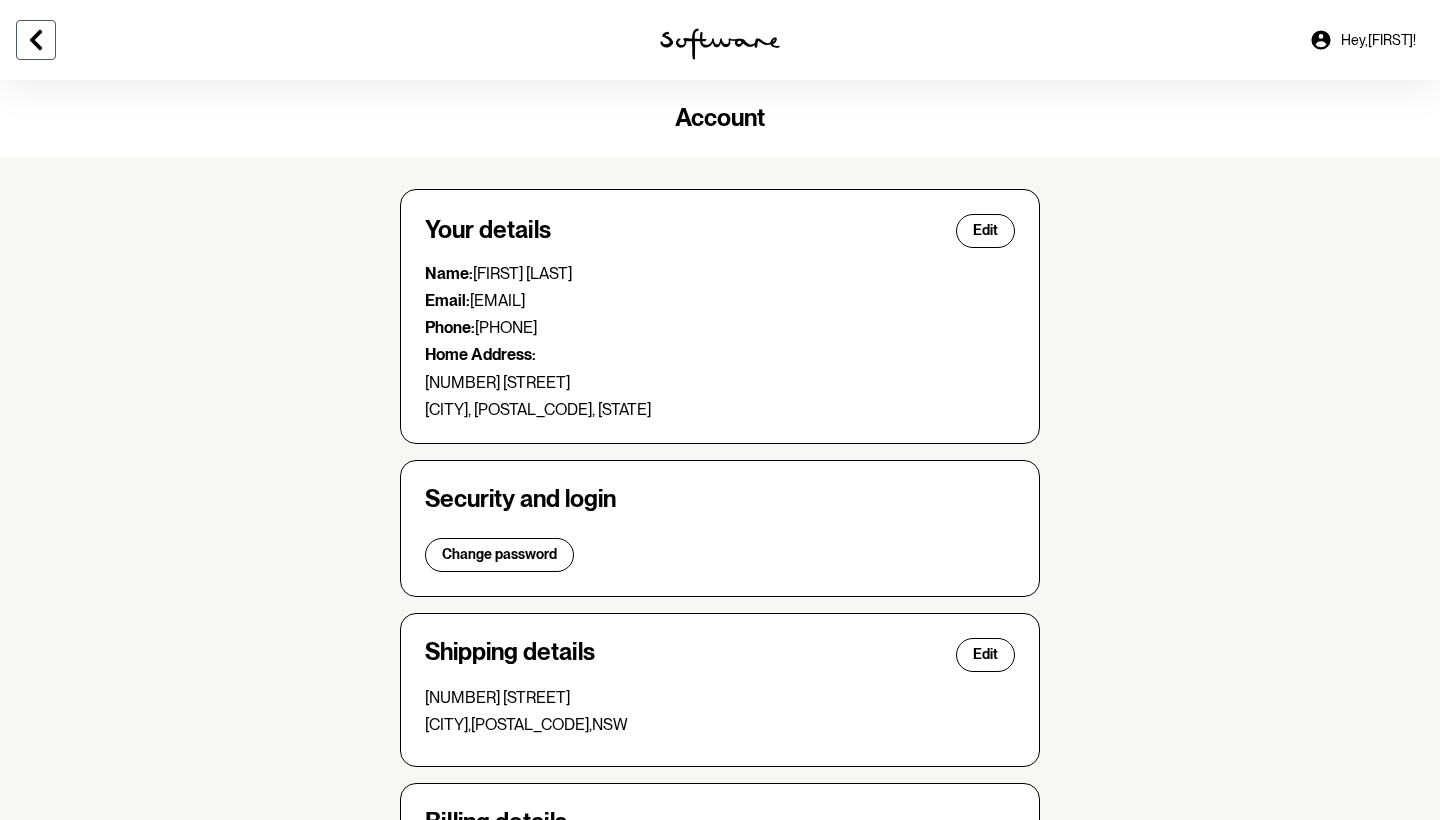 click at bounding box center (36, 40) 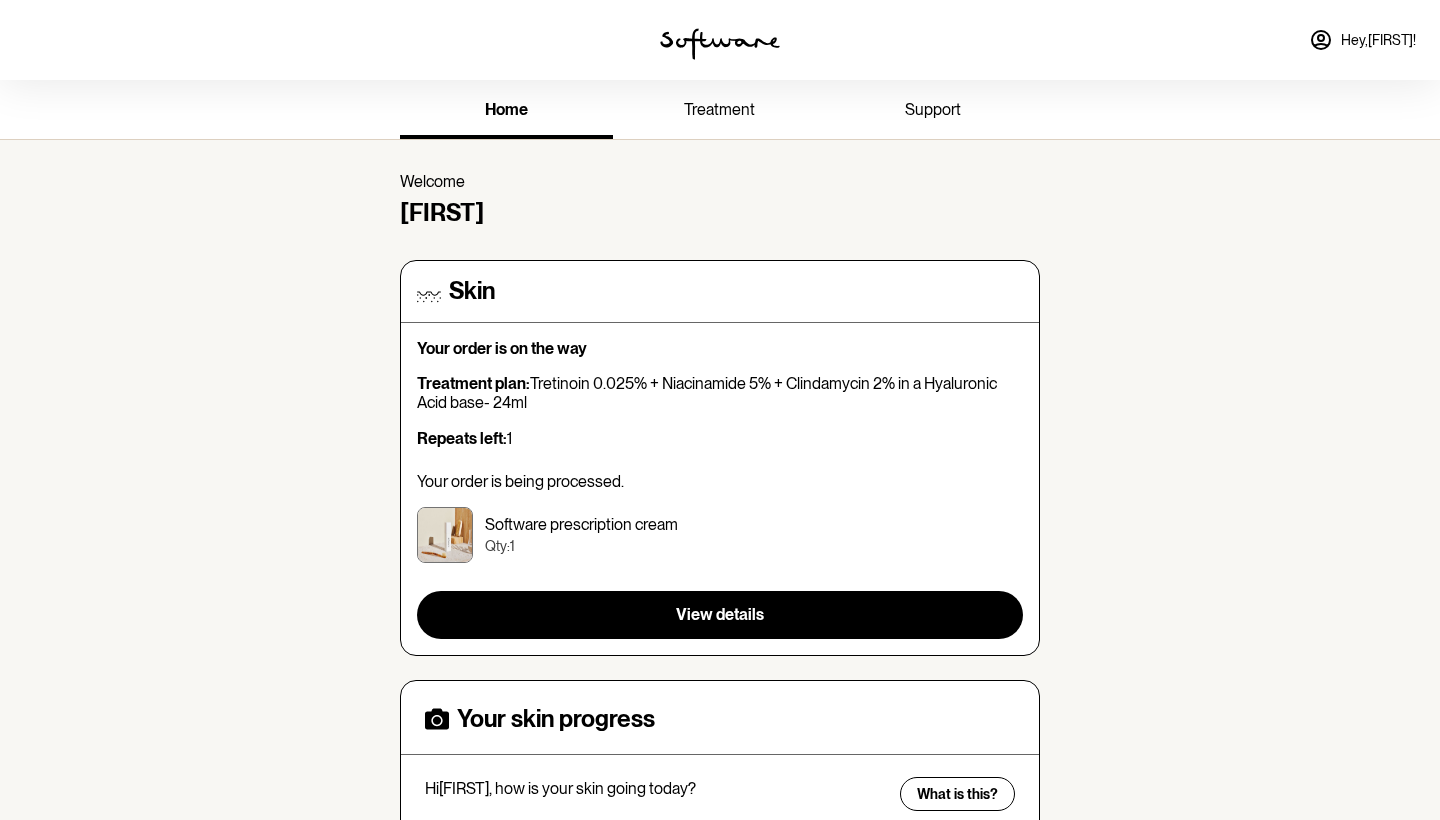 scroll, scrollTop: 151, scrollLeft: 0, axis: vertical 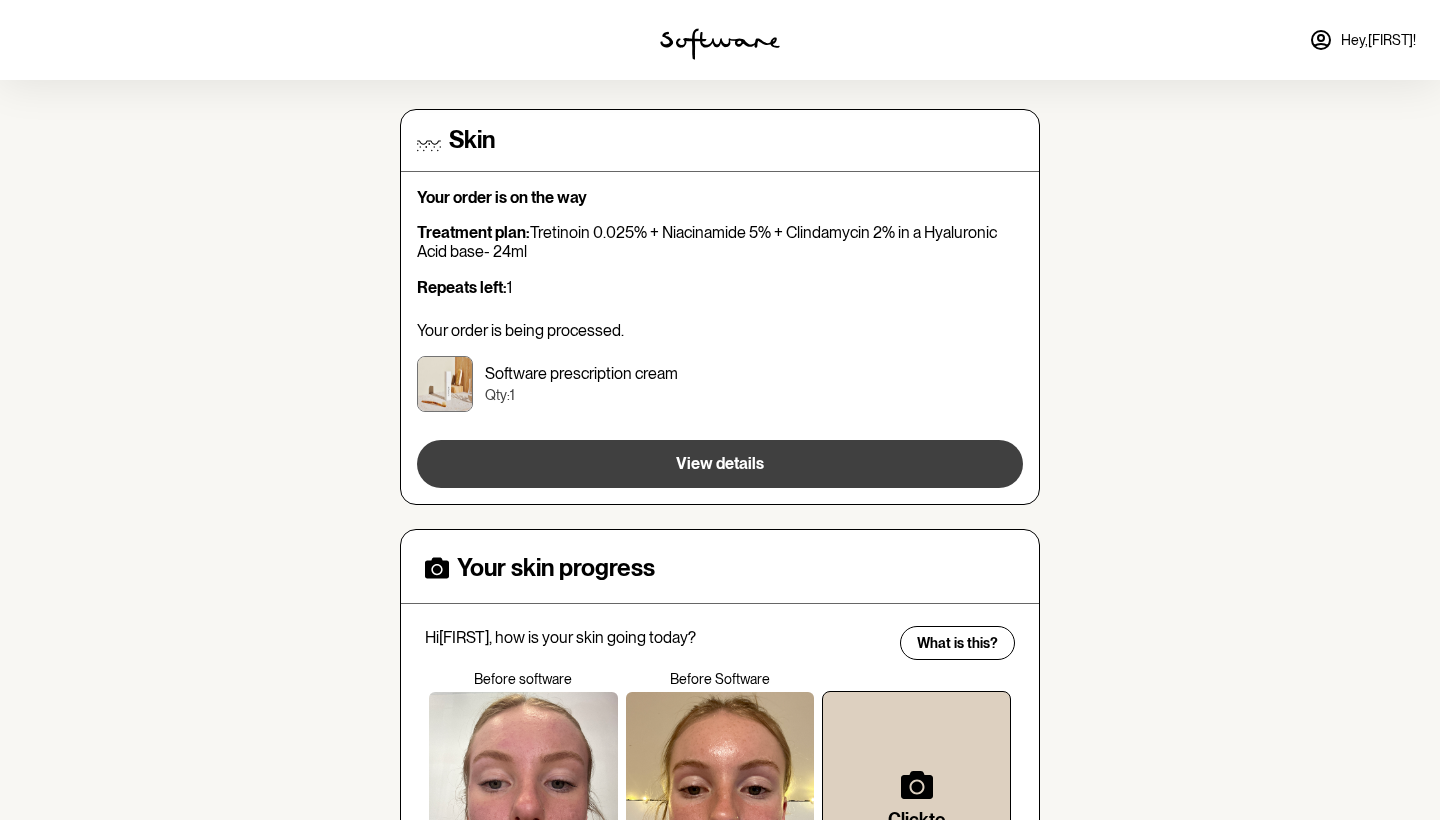 click on "View details" at bounding box center (720, 463) 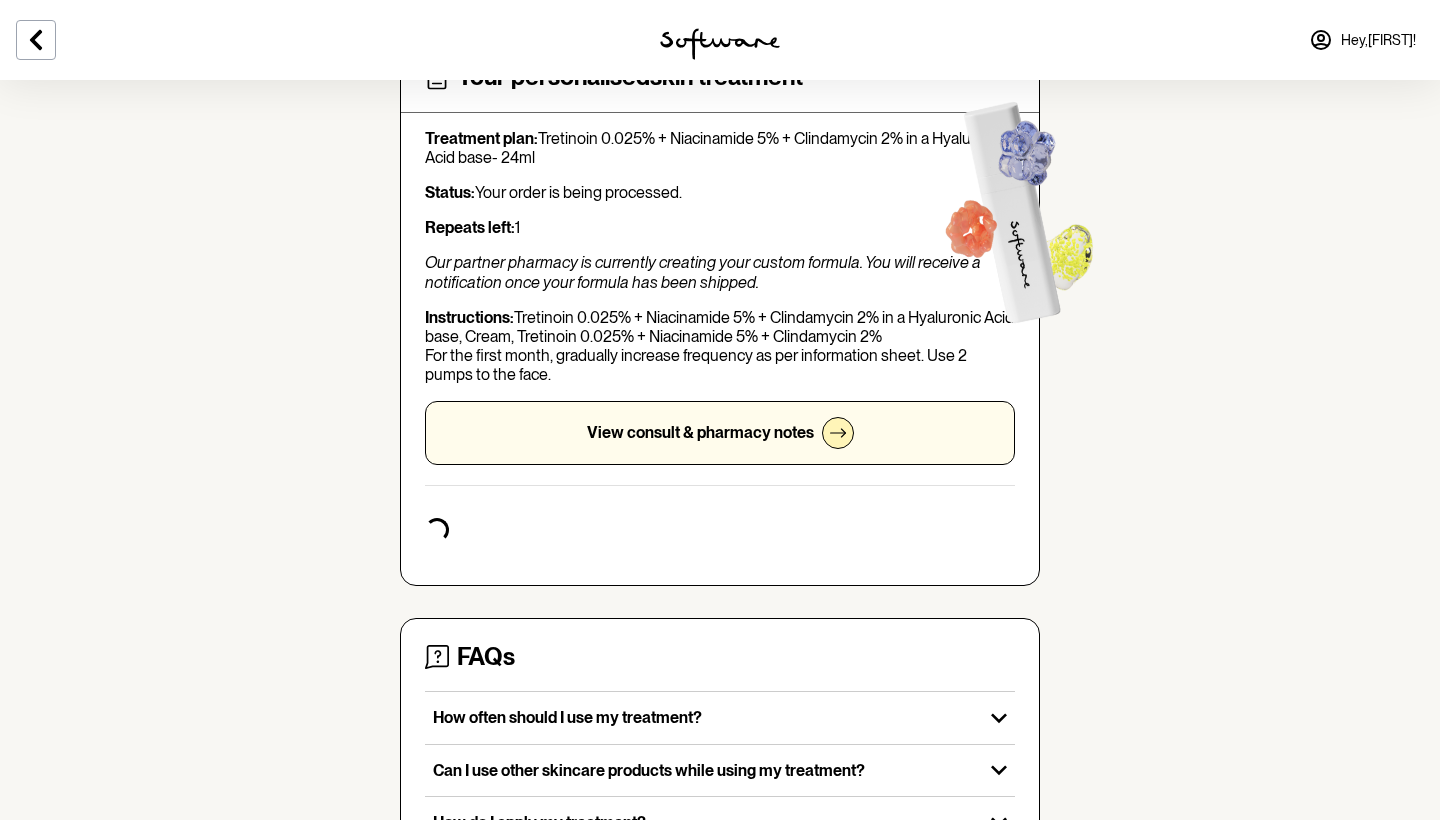 scroll, scrollTop: 0, scrollLeft: 0, axis: both 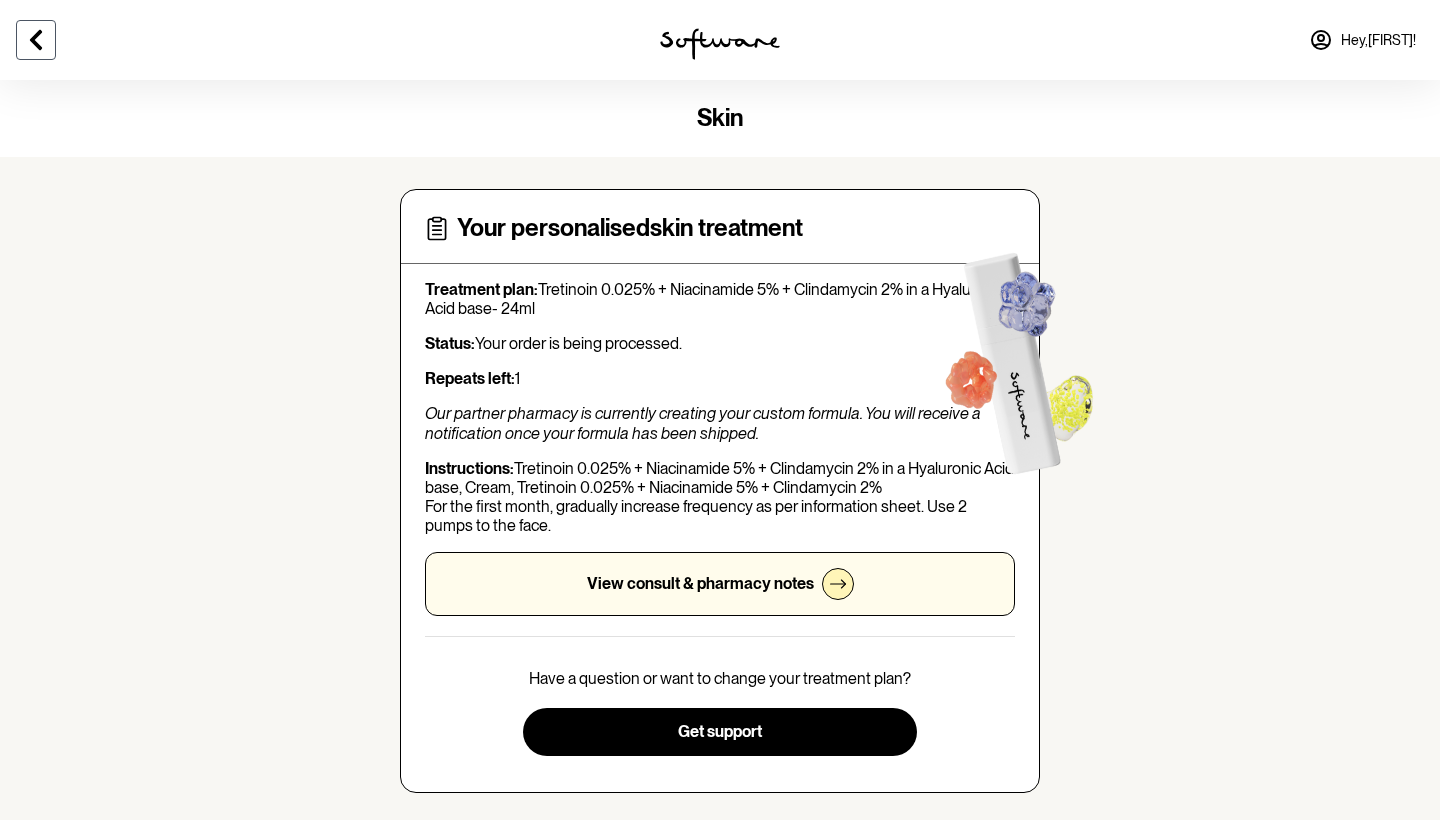 click at bounding box center [36, 40] 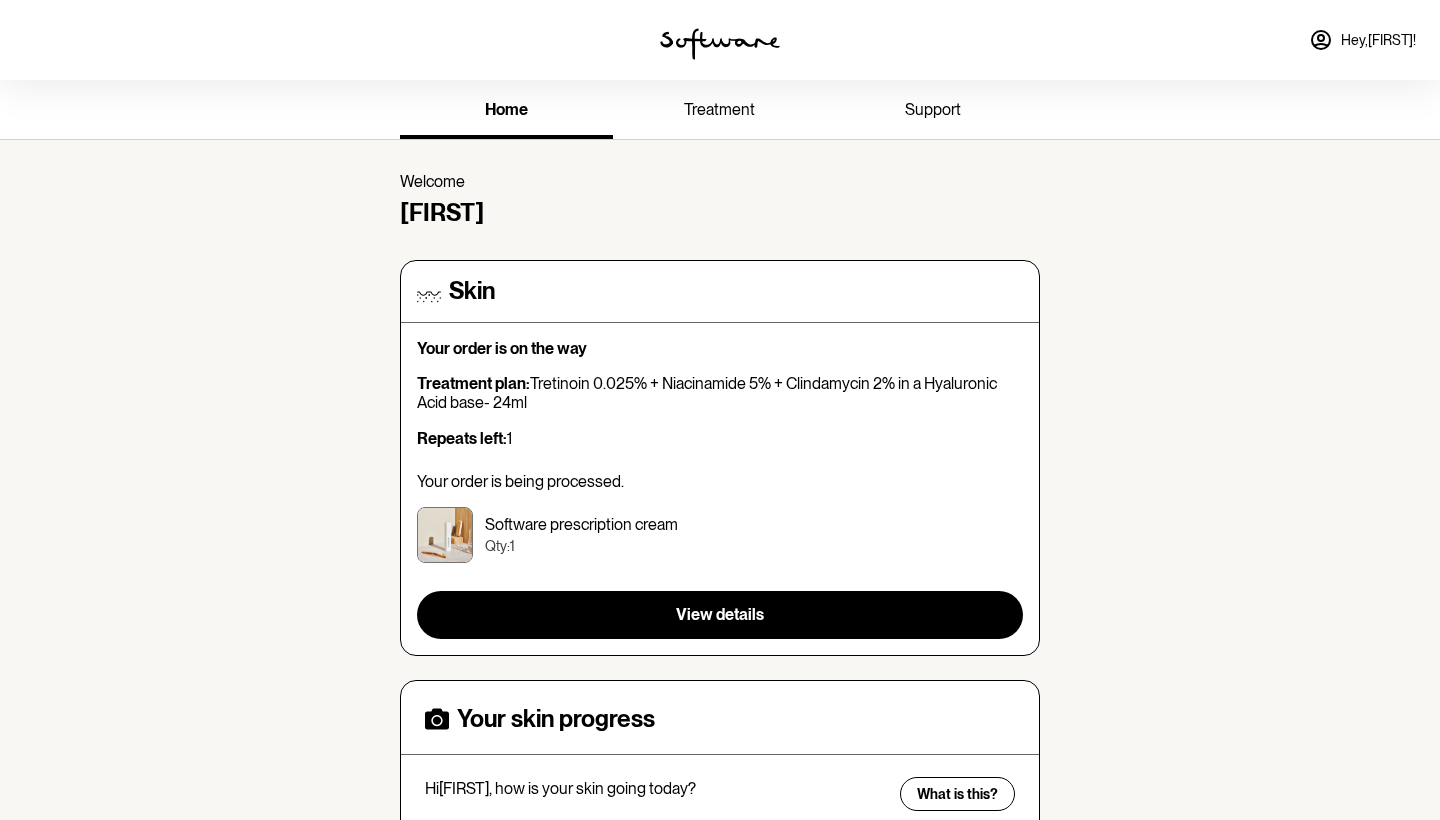 scroll, scrollTop: 0, scrollLeft: 0, axis: both 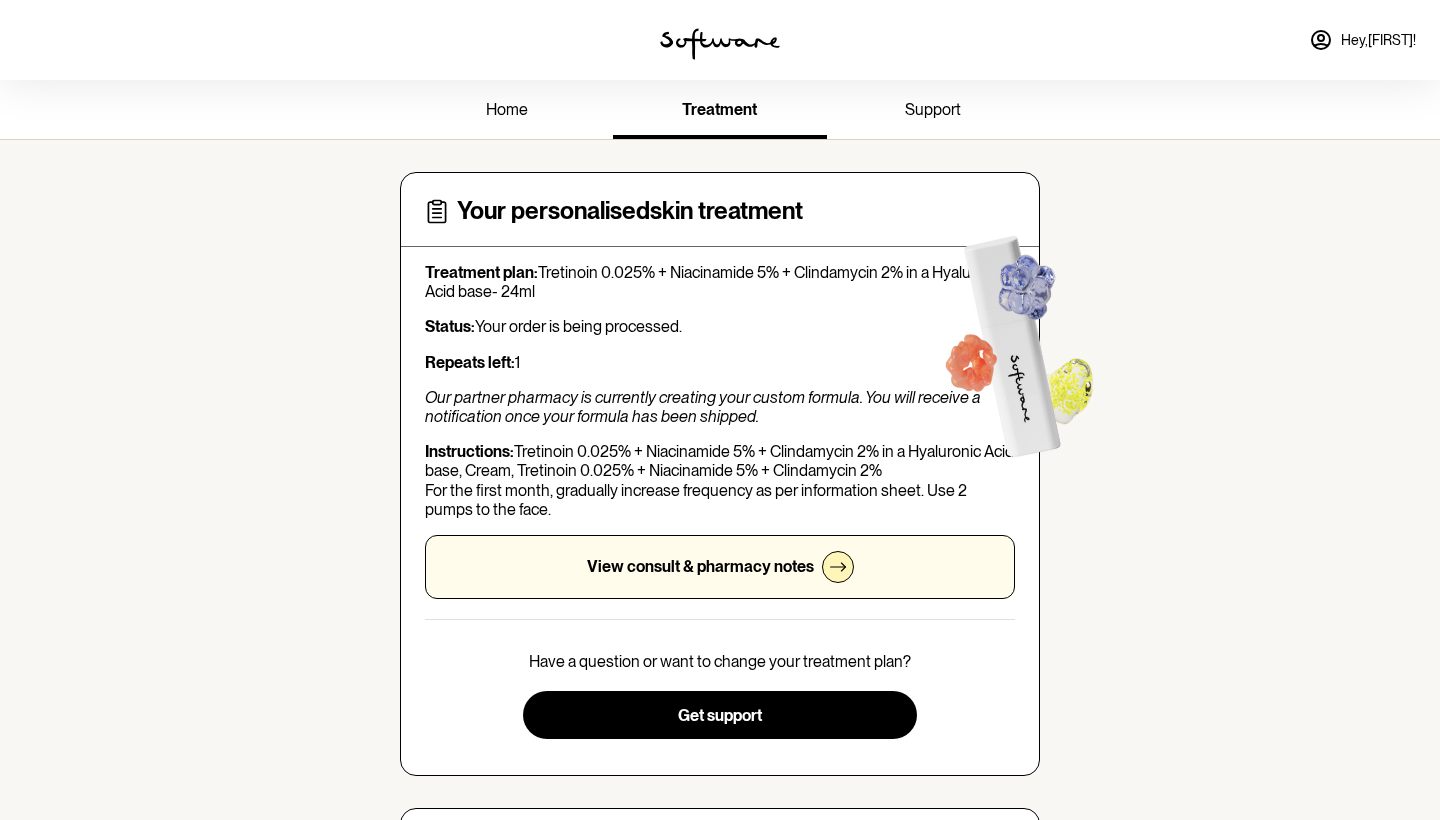 click on "home" at bounding box center [507, 109] 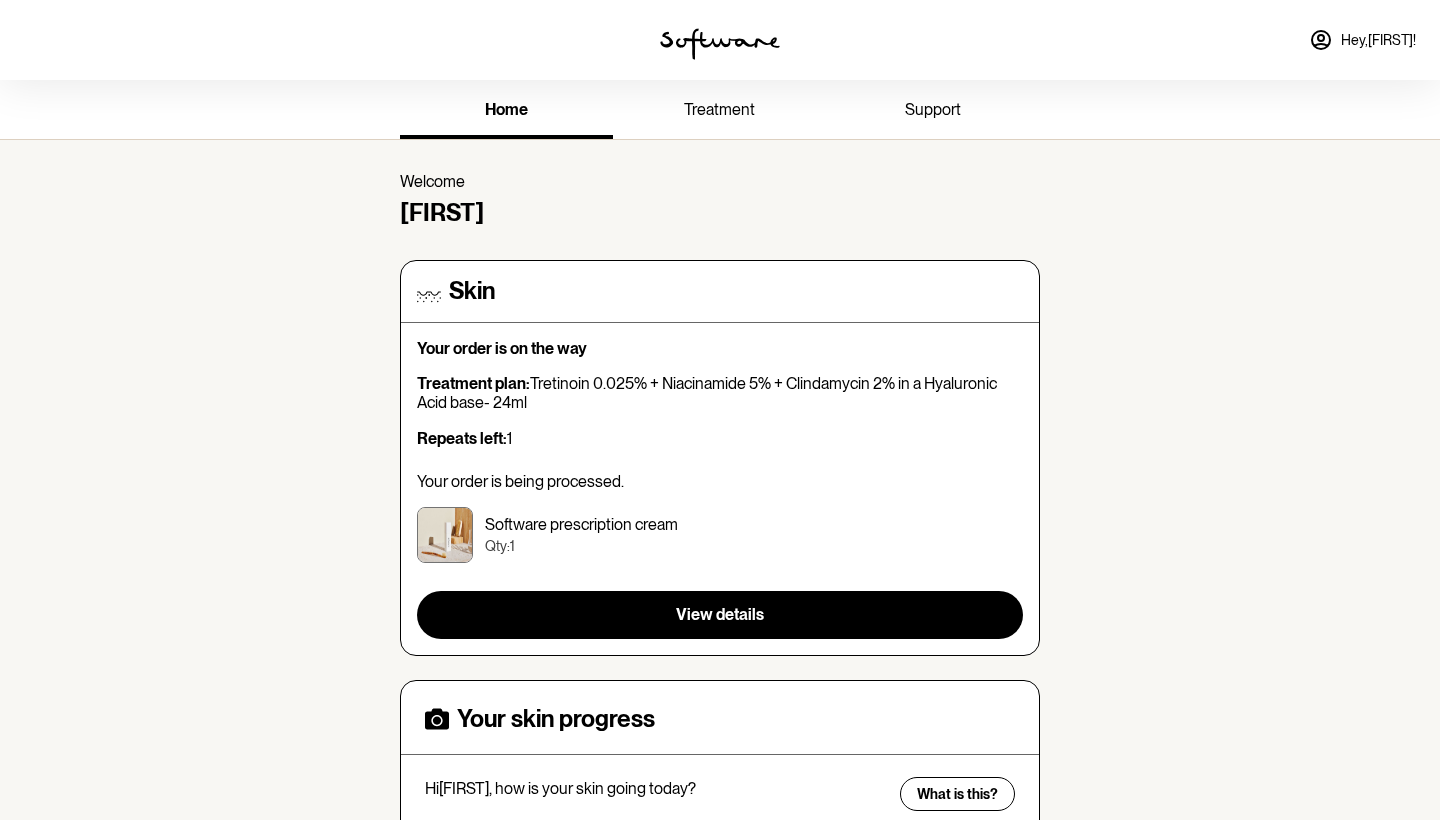 click on "Hey, [FIRST] !" at bounding box center [1200, 40] 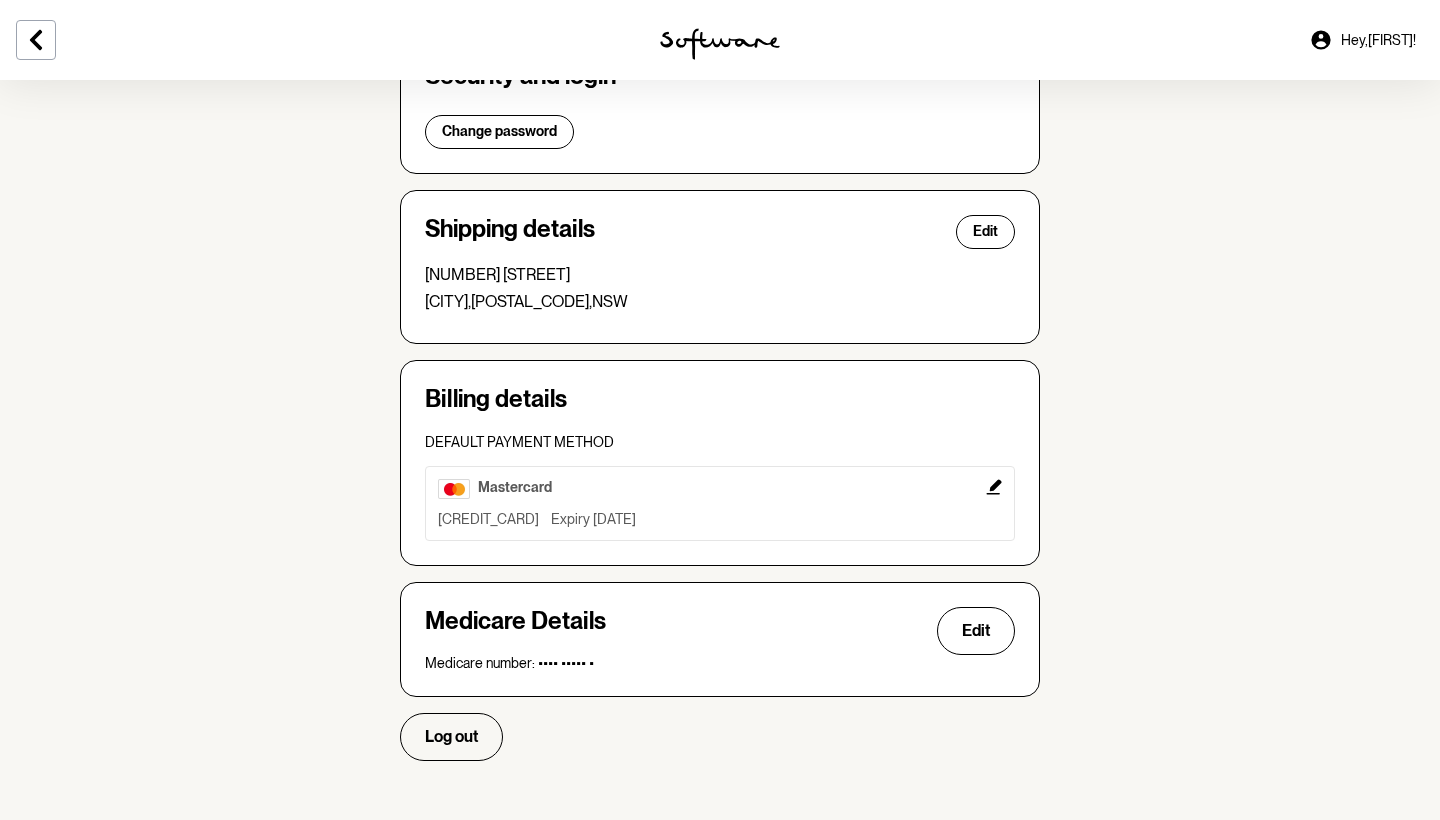 scroll, scrollTop: 422, scrollLeft: 0, axis: vertical 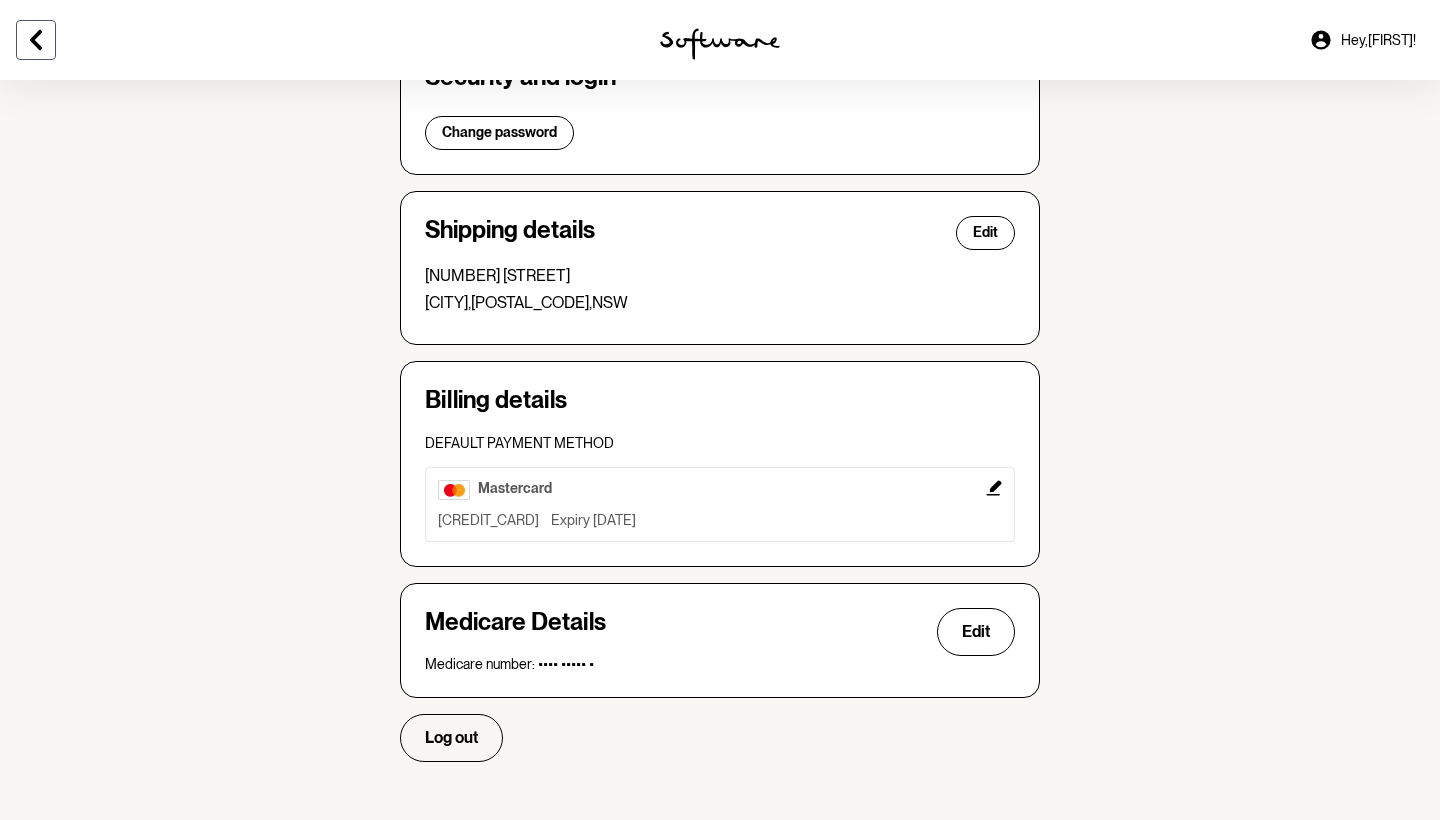 click 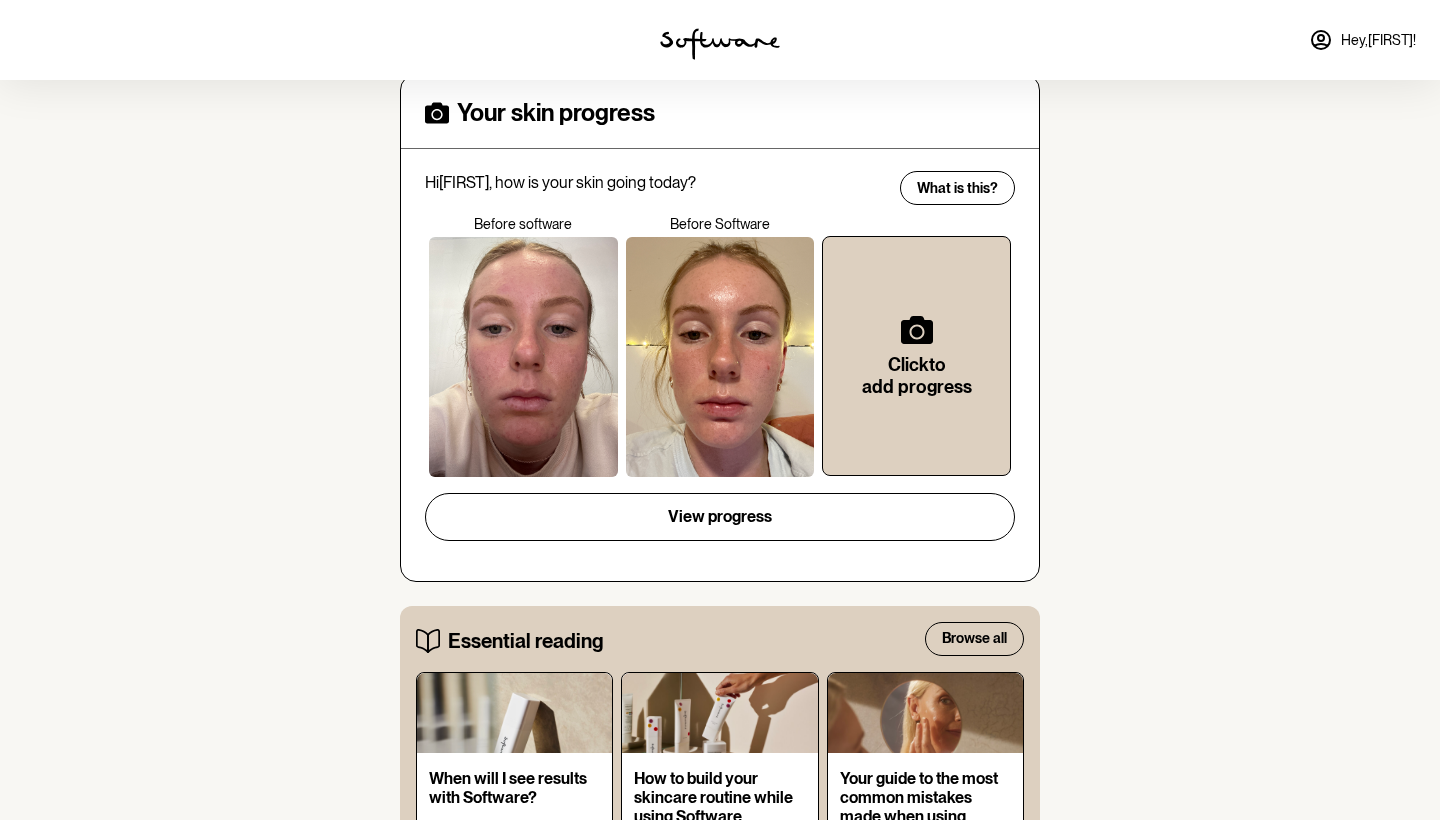 scroll, scrollTop: 615, scrollLeft: 0, axis: vertical 